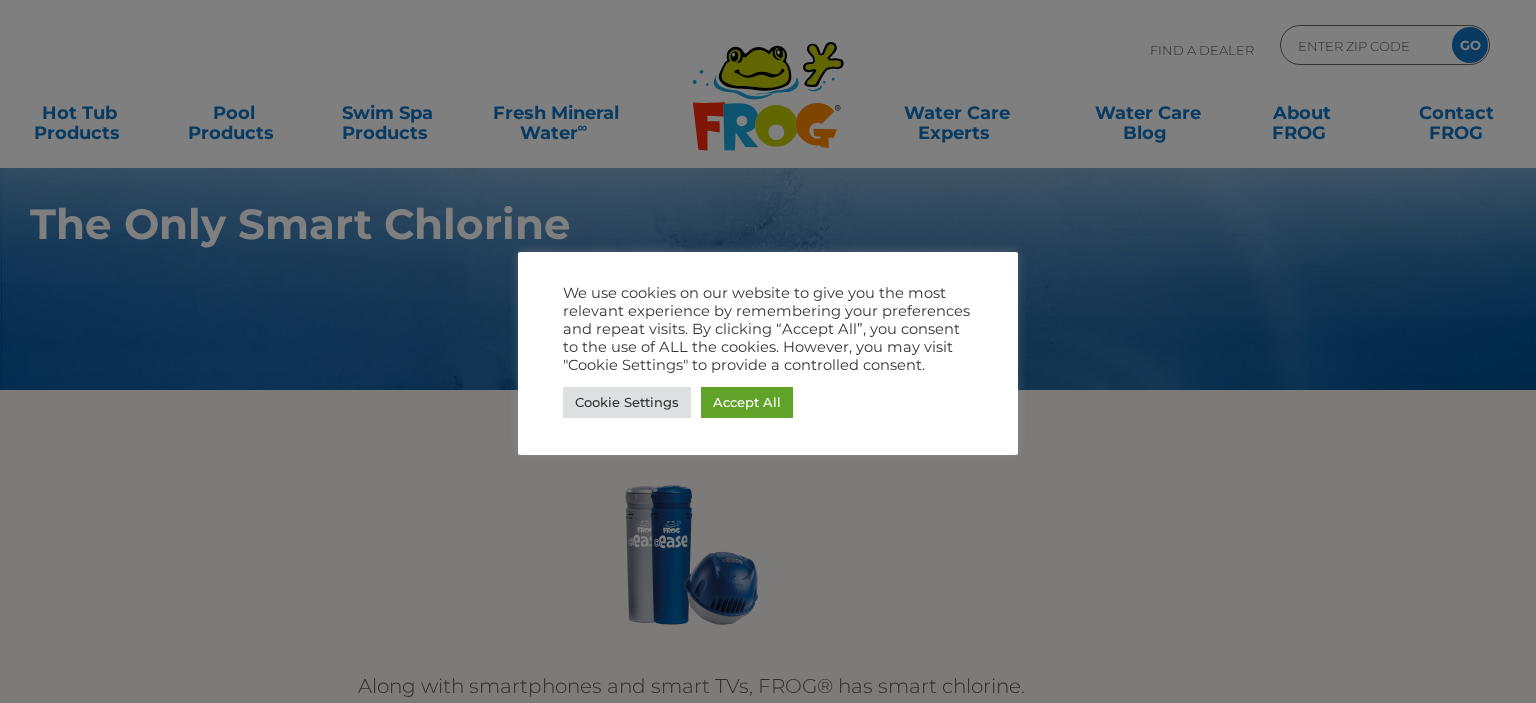 scroll, scrollTop: 0, scrollLeft: 0, axis: both 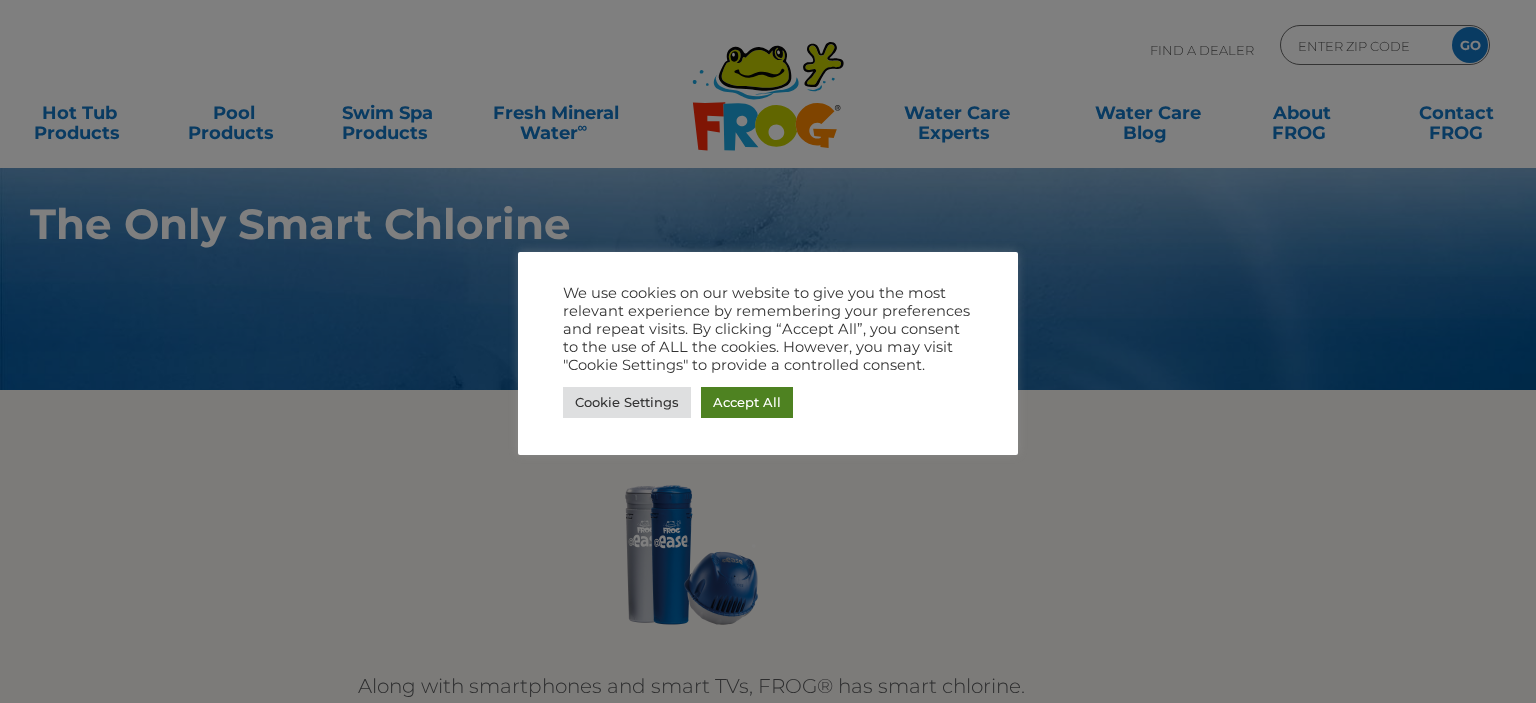 click on "Accept All" at bounding box center [747, 402] 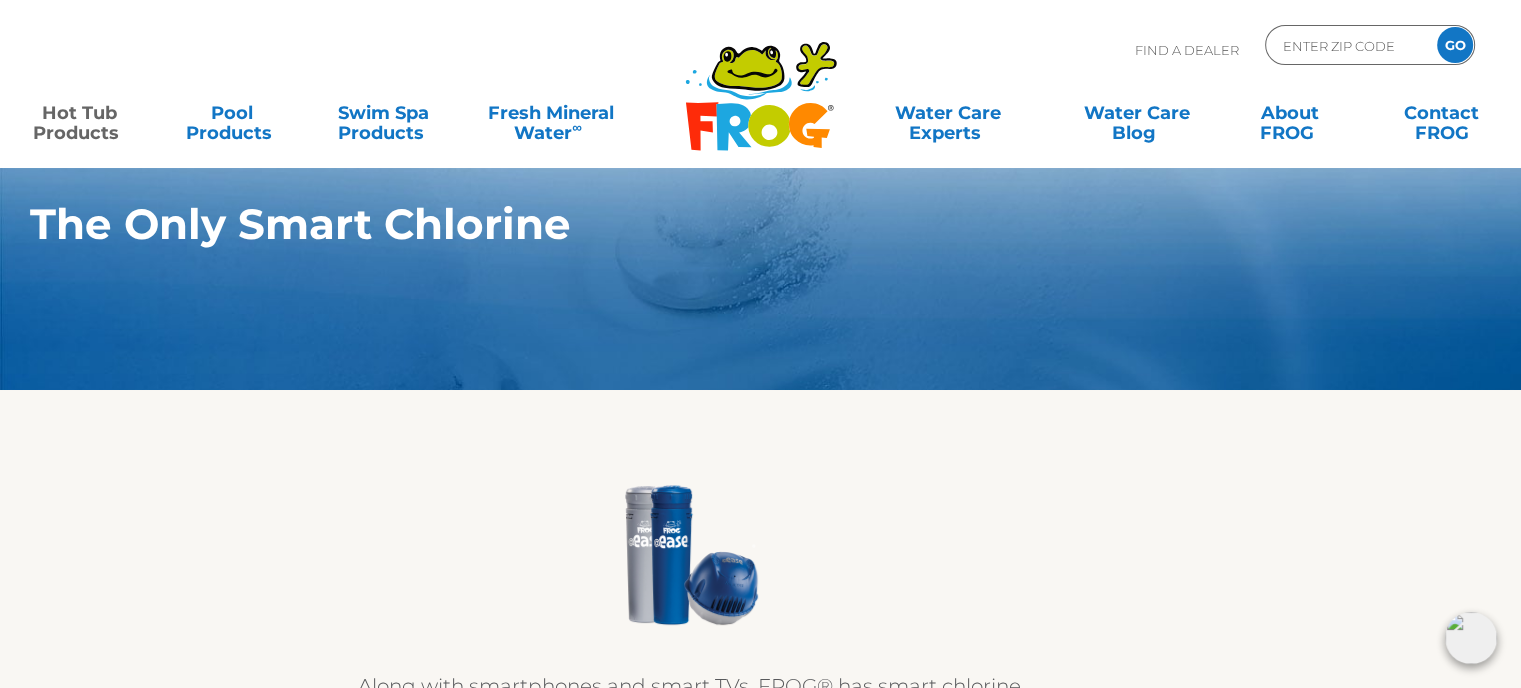 click on "Hot Tub  Products" at bounding box center [79, 113] 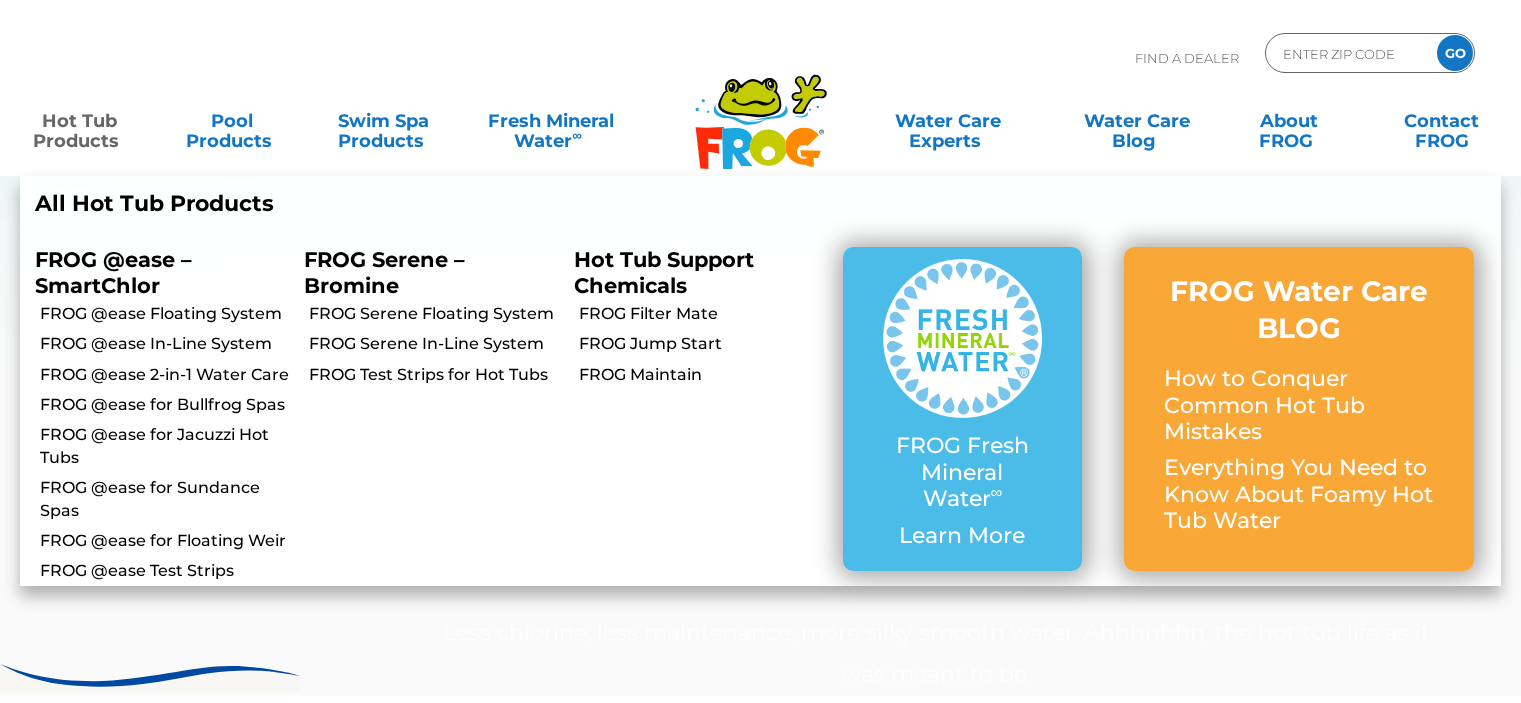 scroll, scrollTop: 0, scrollLeft: 0, axis: both 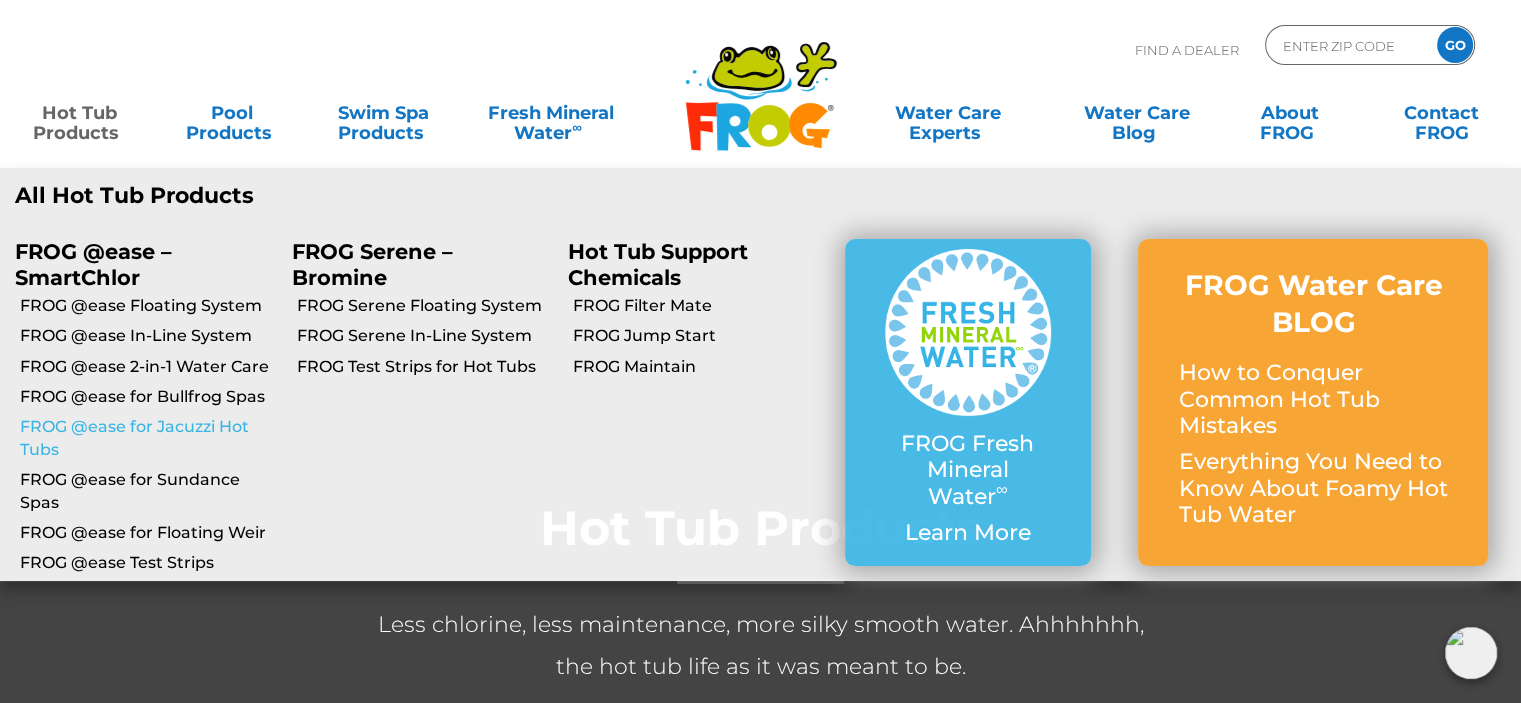 click on "FROG @ease for Jacuzzi Hot Tubs" at bounding box center (148, 438) 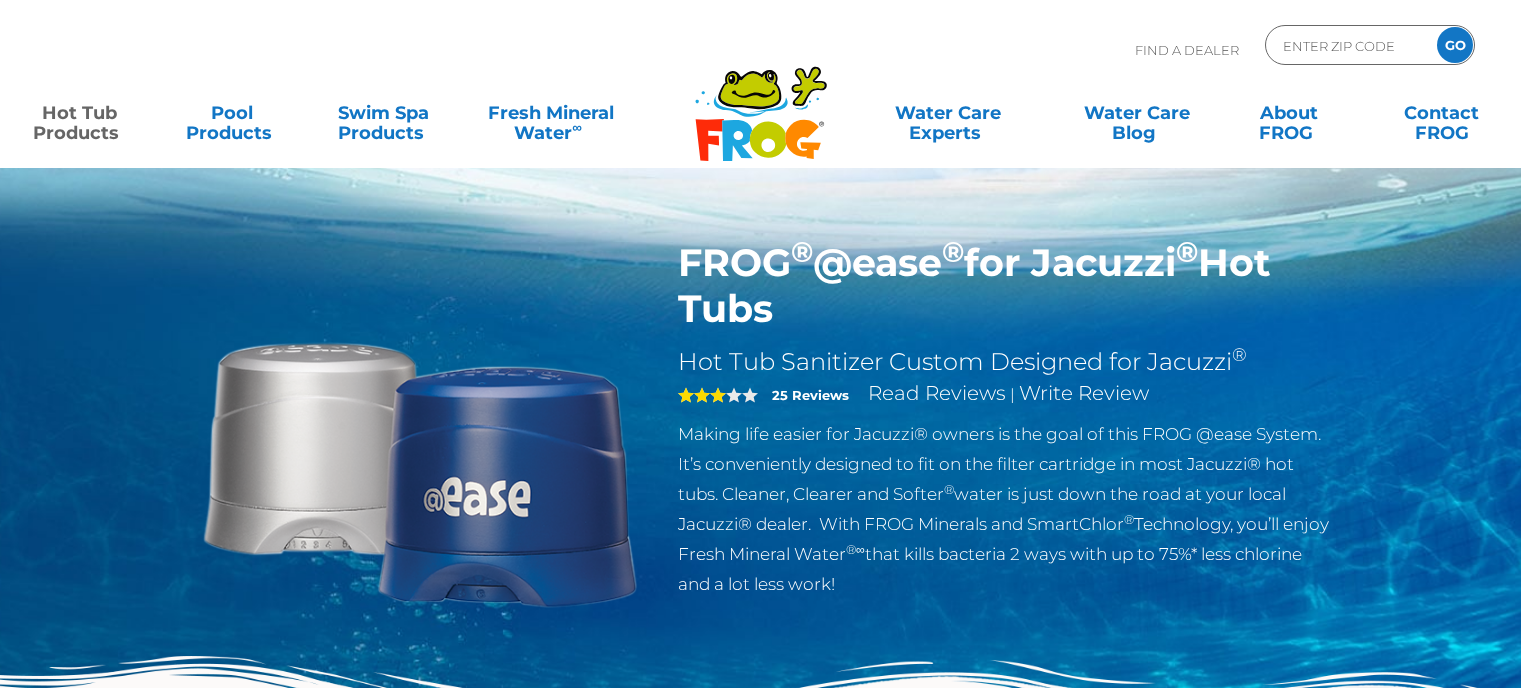 scroll, scrollTop: 0, scrollLeft: 0, axis: both 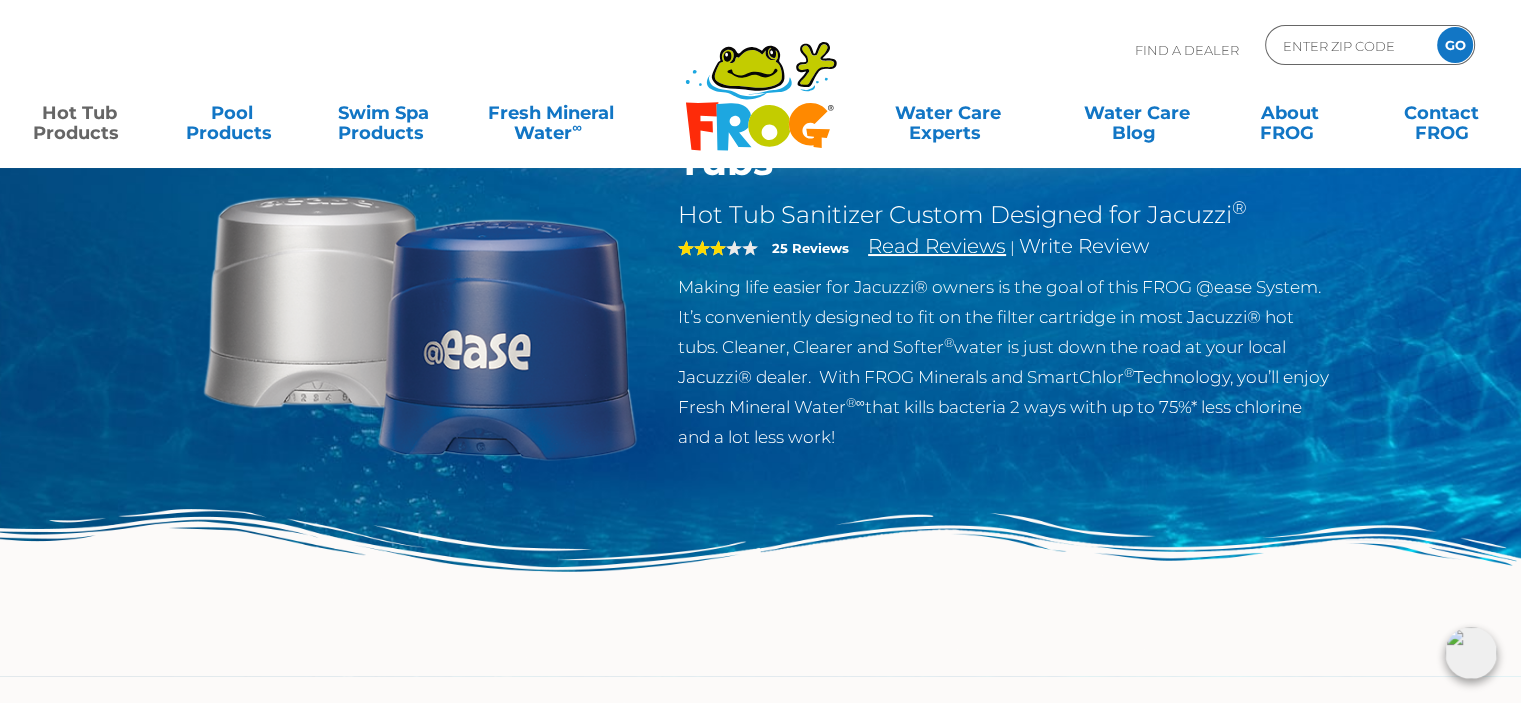 click on "Read Reviews" at bounding box center (937, 246) 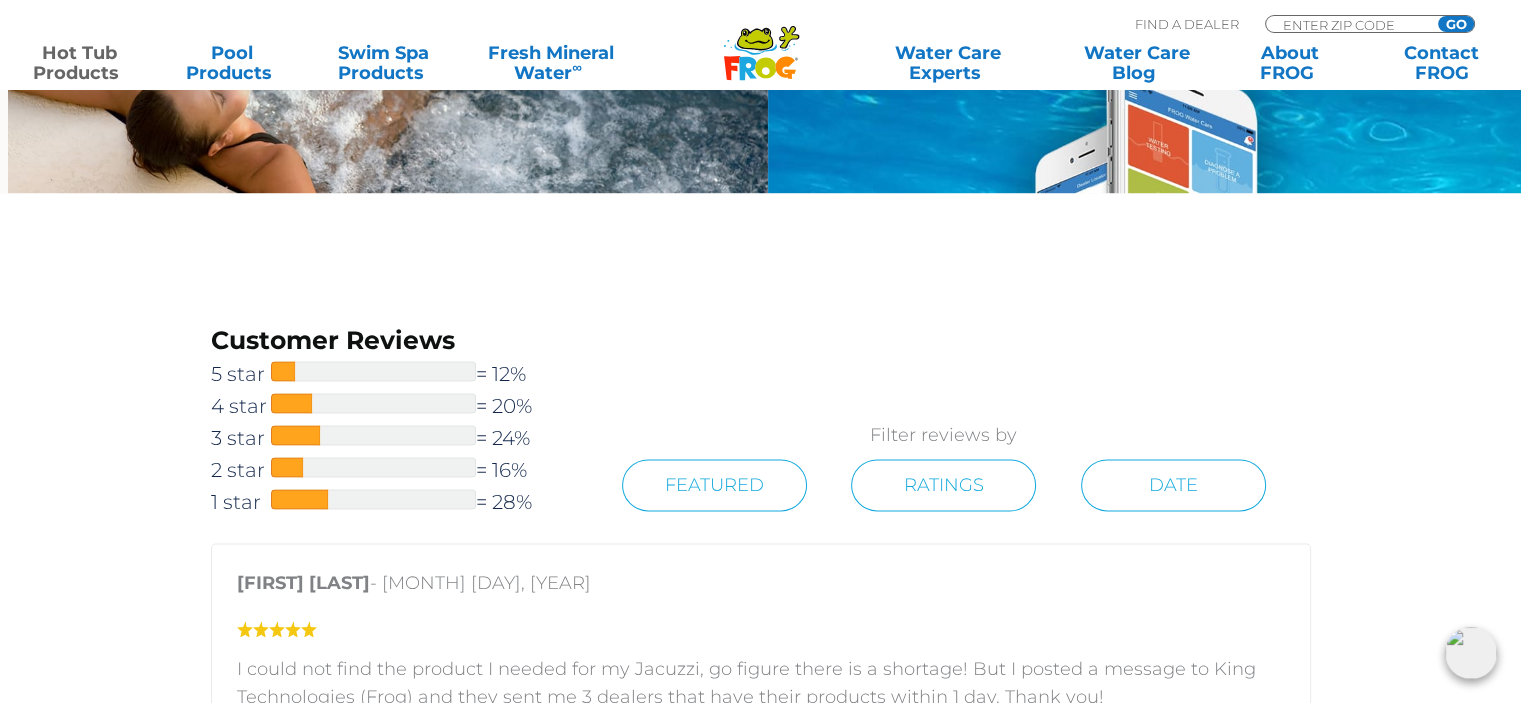 scroll, scrollTop: 2833, scrollLeft: 0, axis: vertical 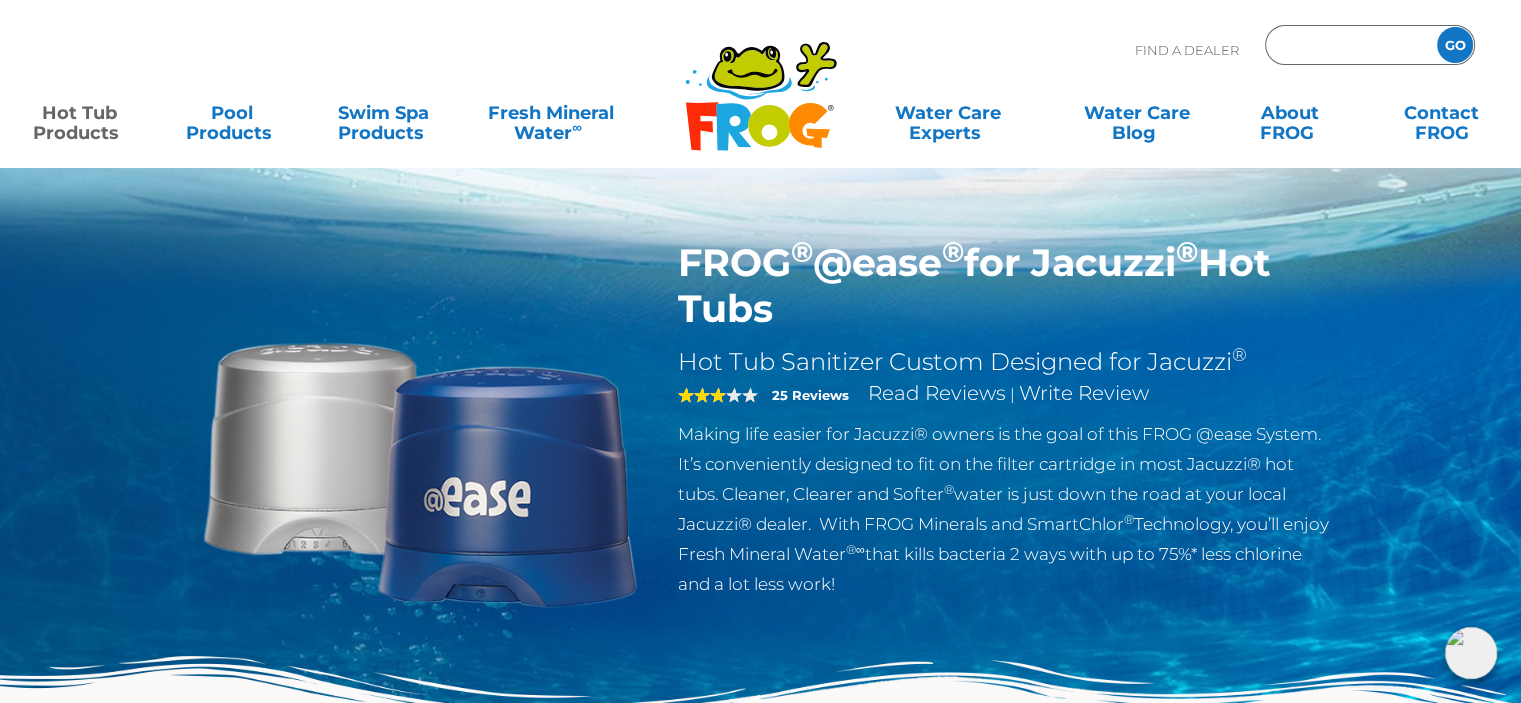 click at bounding box center [1348, 45] 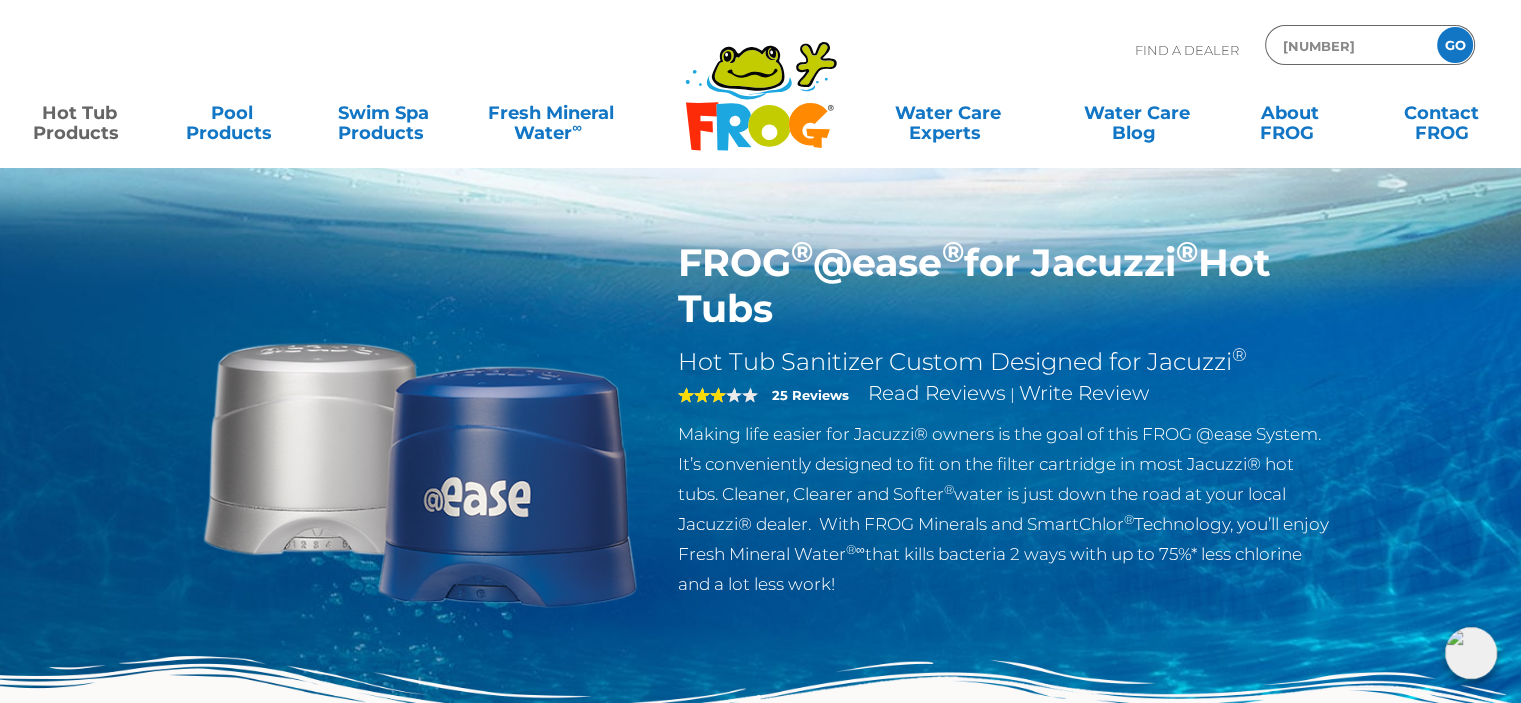 type on "[POSTAL_CODE]" 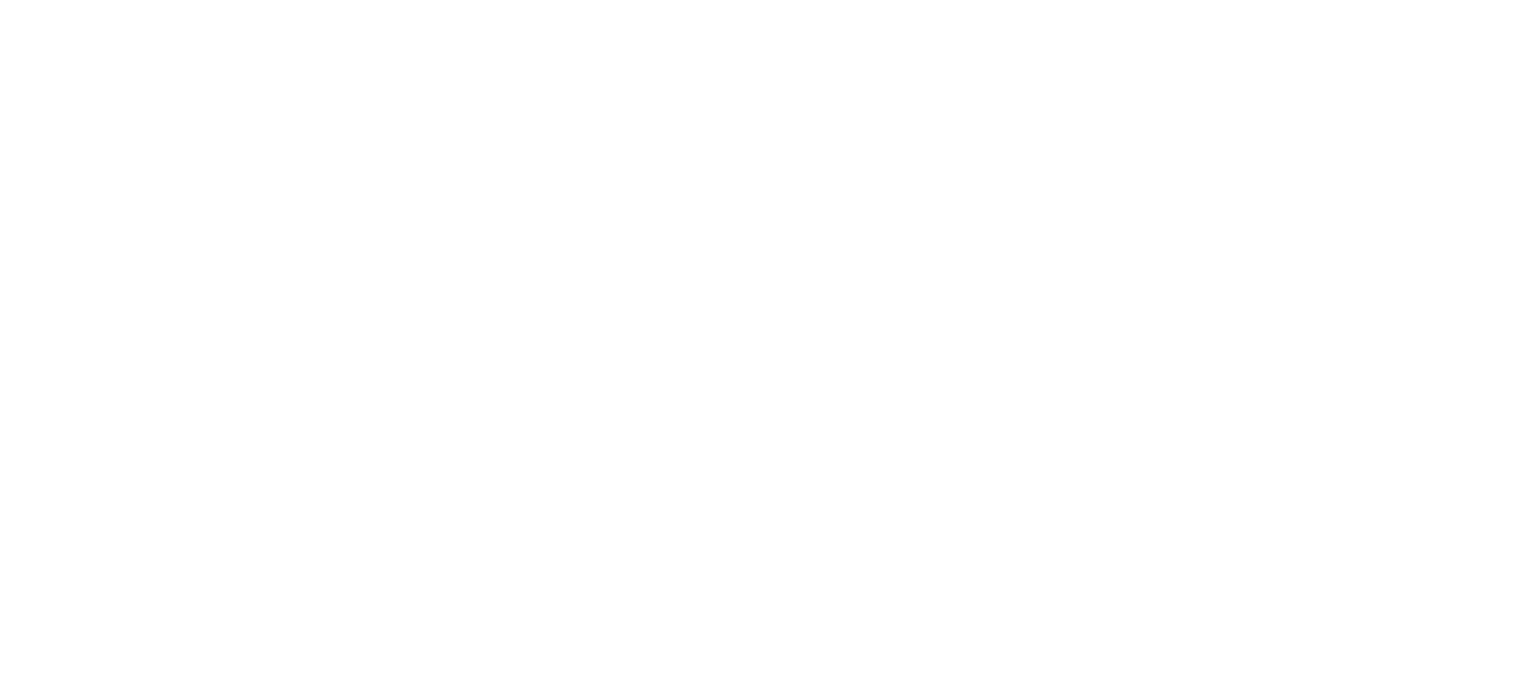 scroll, scrollTop: 0, scrollLeft: 0, axis: both 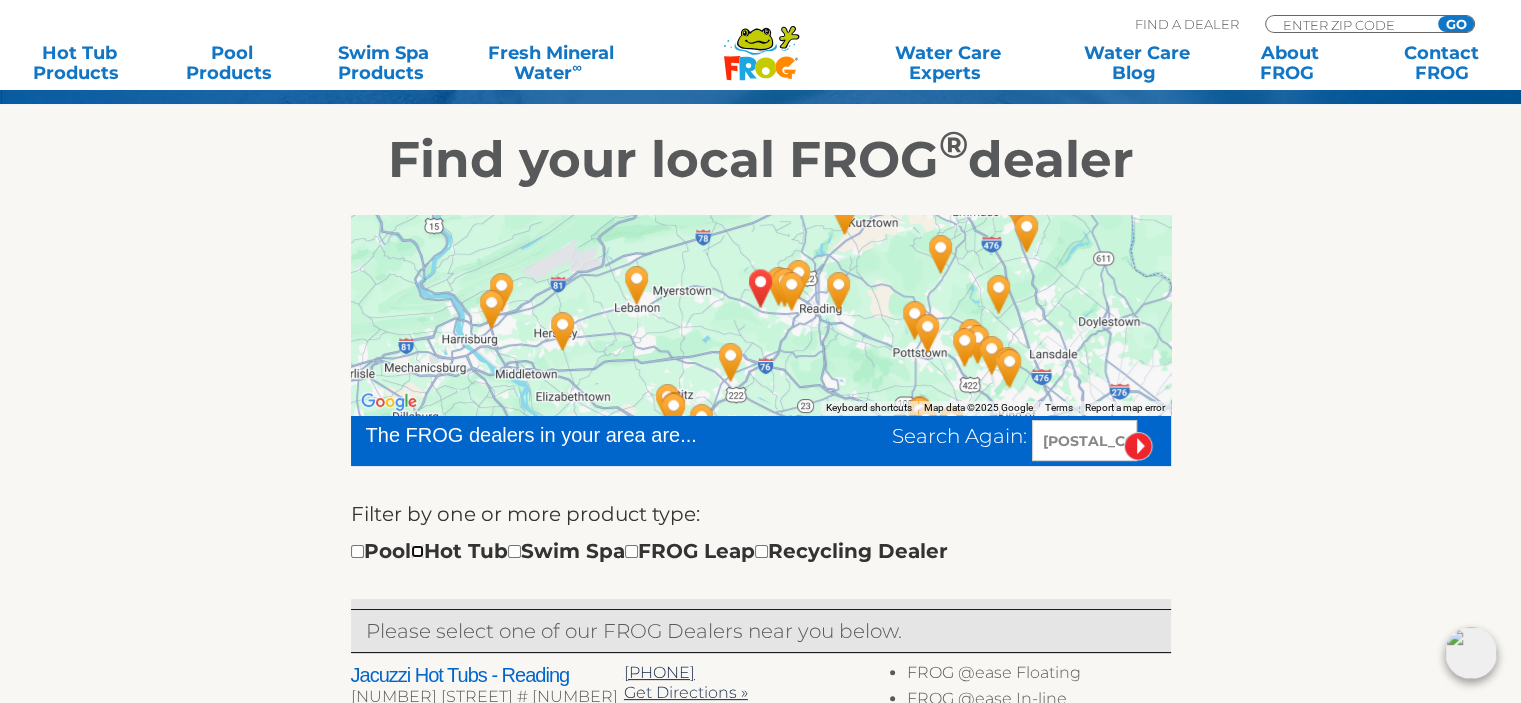 click at bounding box center [417, 551] 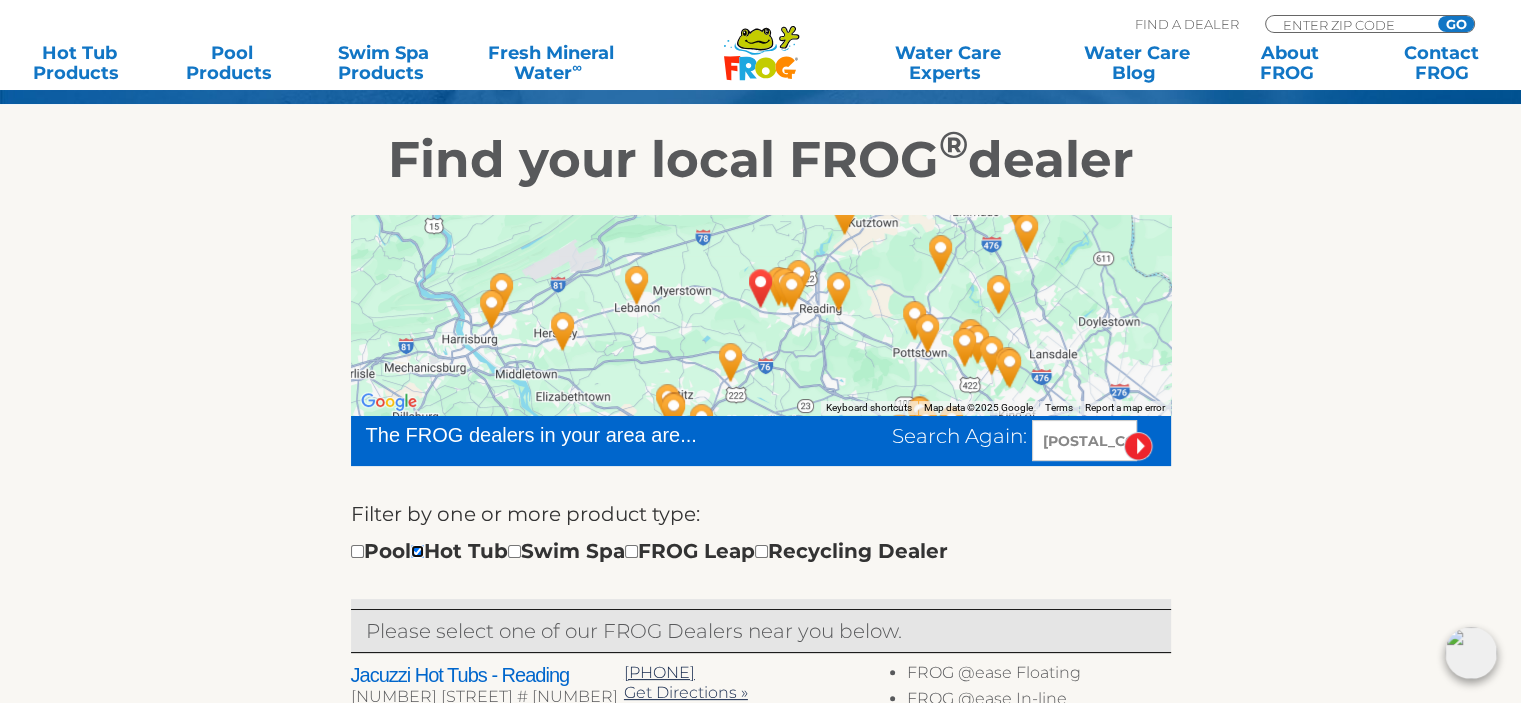scroll, scrollTop: 303, scrollLeft: 0, axis: vertical 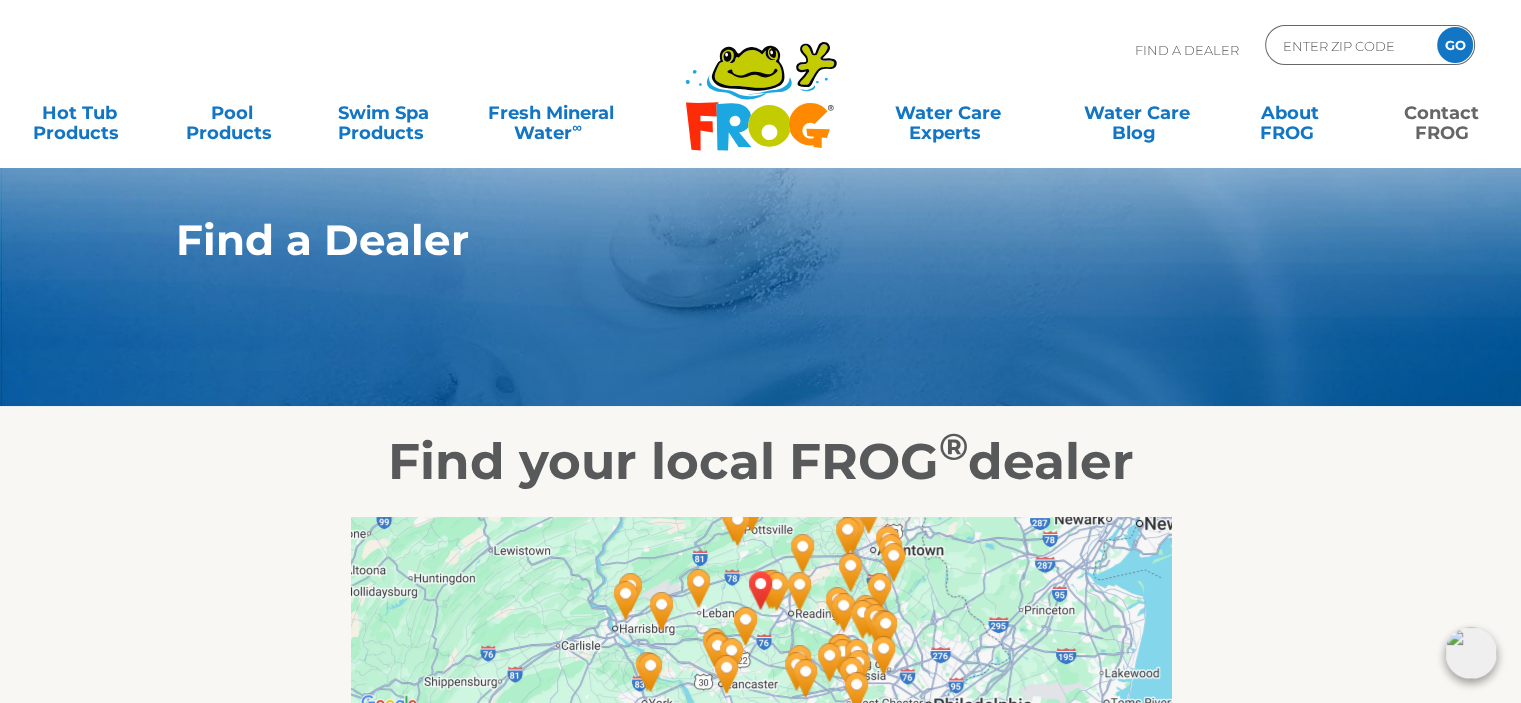 click on "Contact  FROG" at bounding box center (1442, 113) 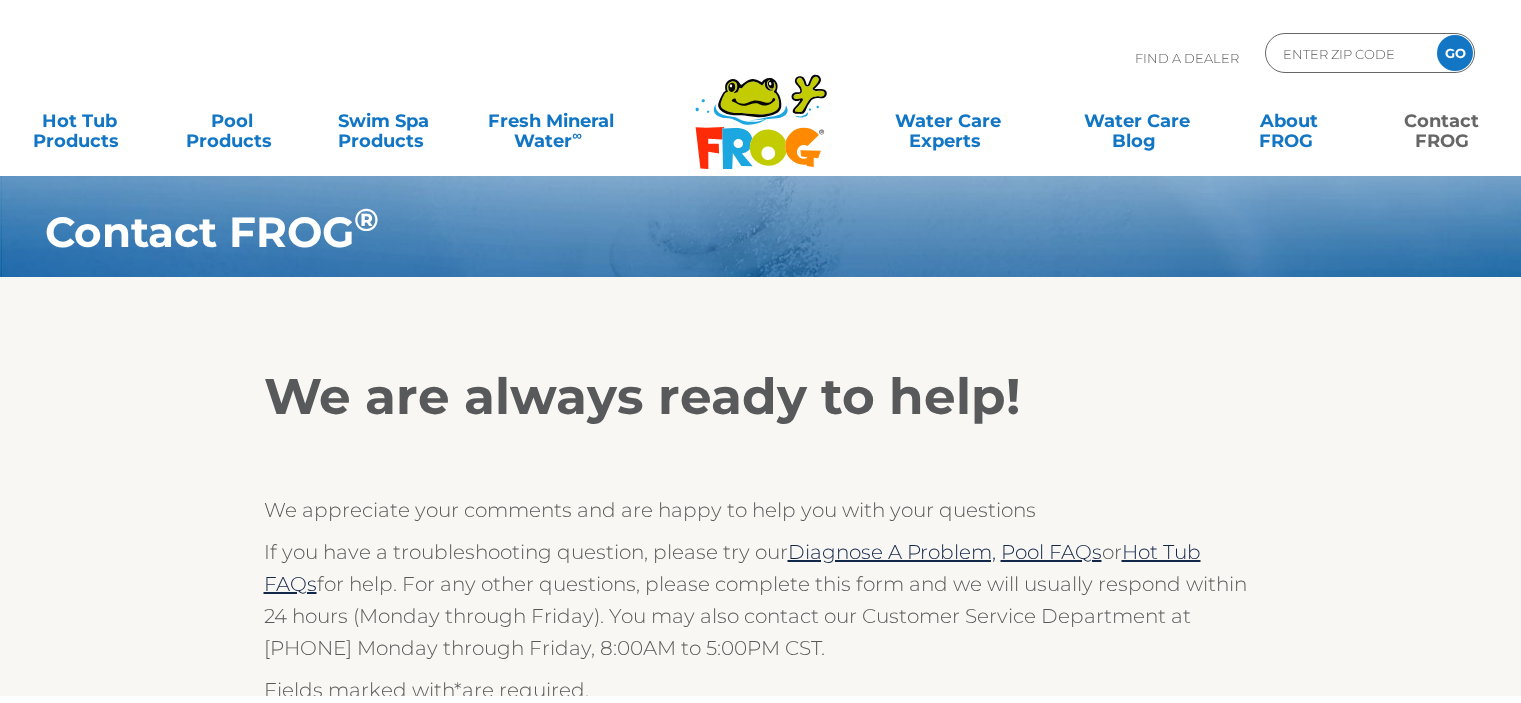 scroll, scrollTop: 0, scrollLeft: 0, axis: both 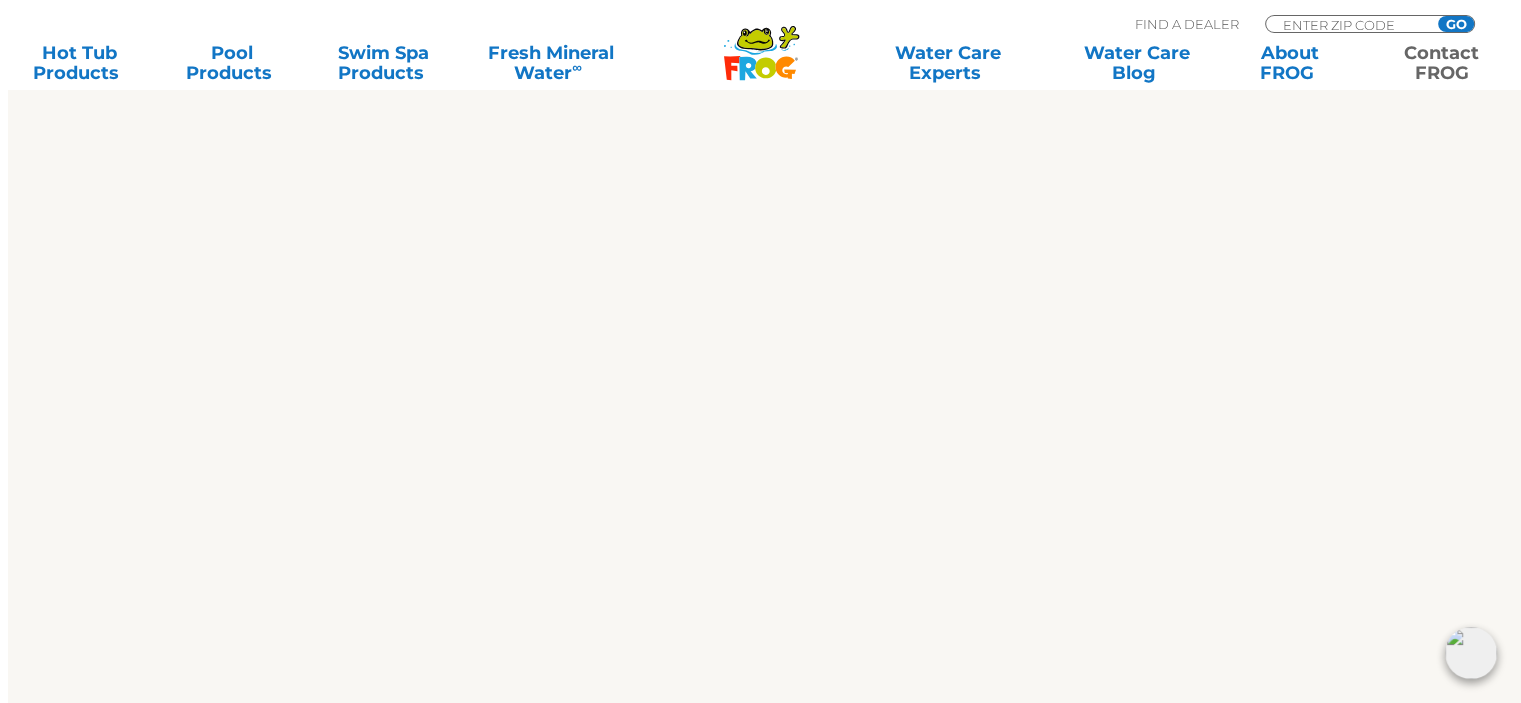 click at bounding box center (1471, 653) 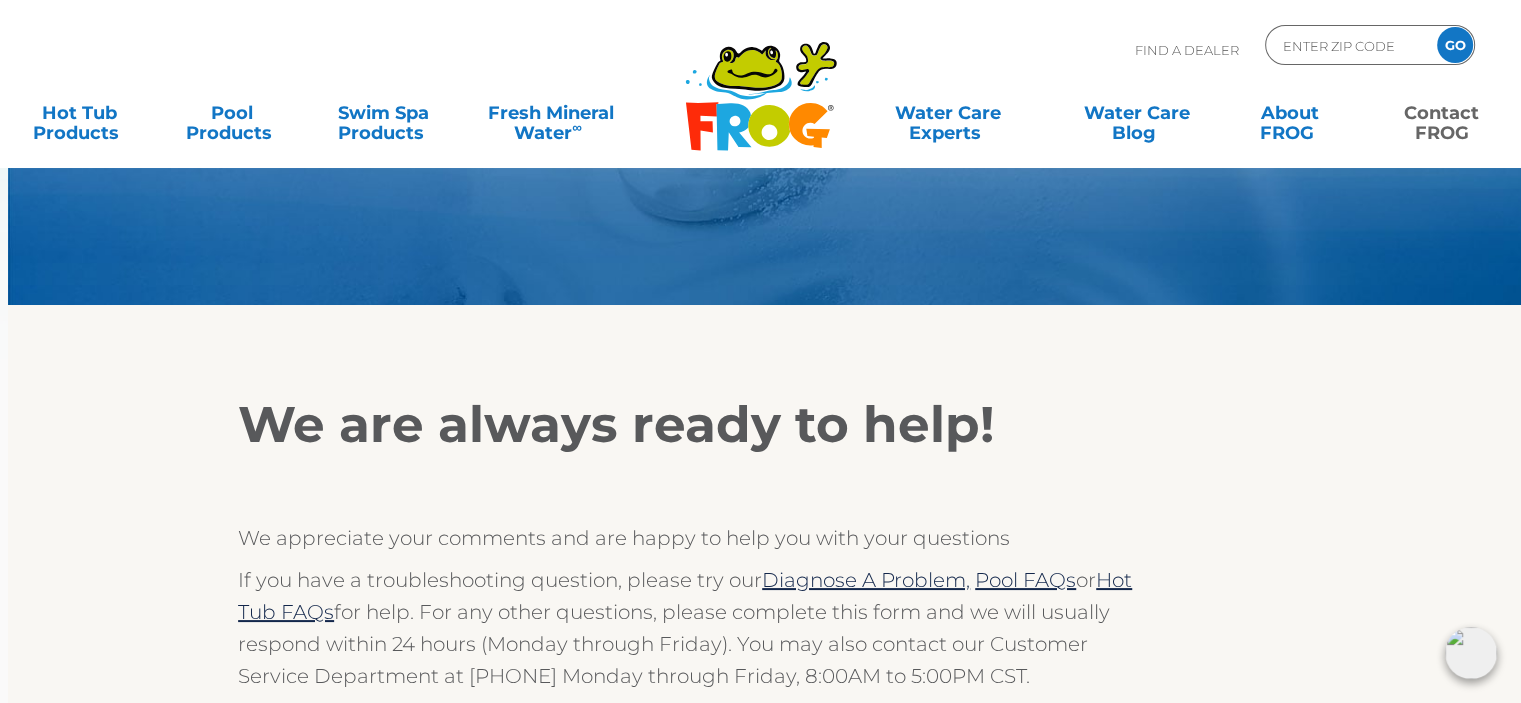 scroll, scrollTop: 74, scrollLeft: 0, axis: vertical 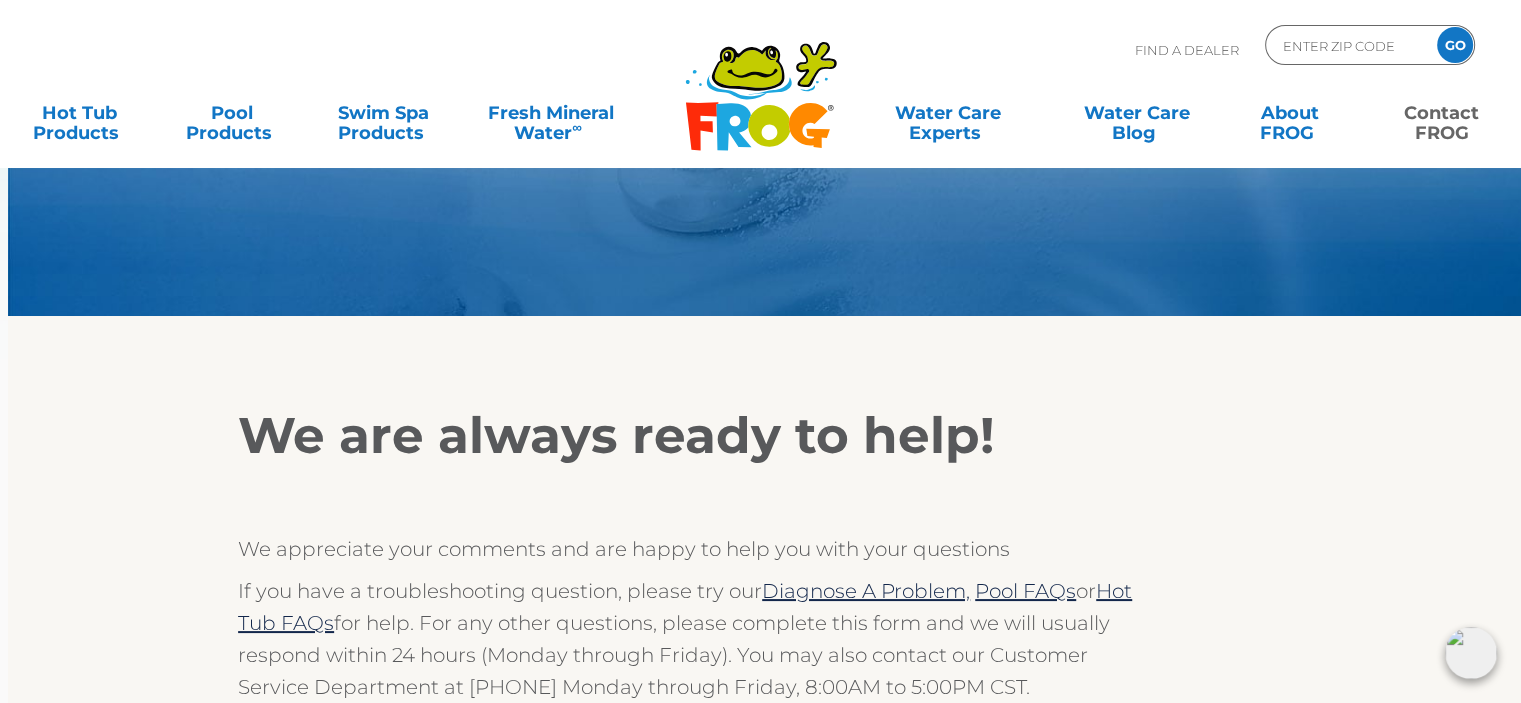 click on "Find A Dealer
ENTER ZIP CODE
GO" at bounding box center (760, 59) 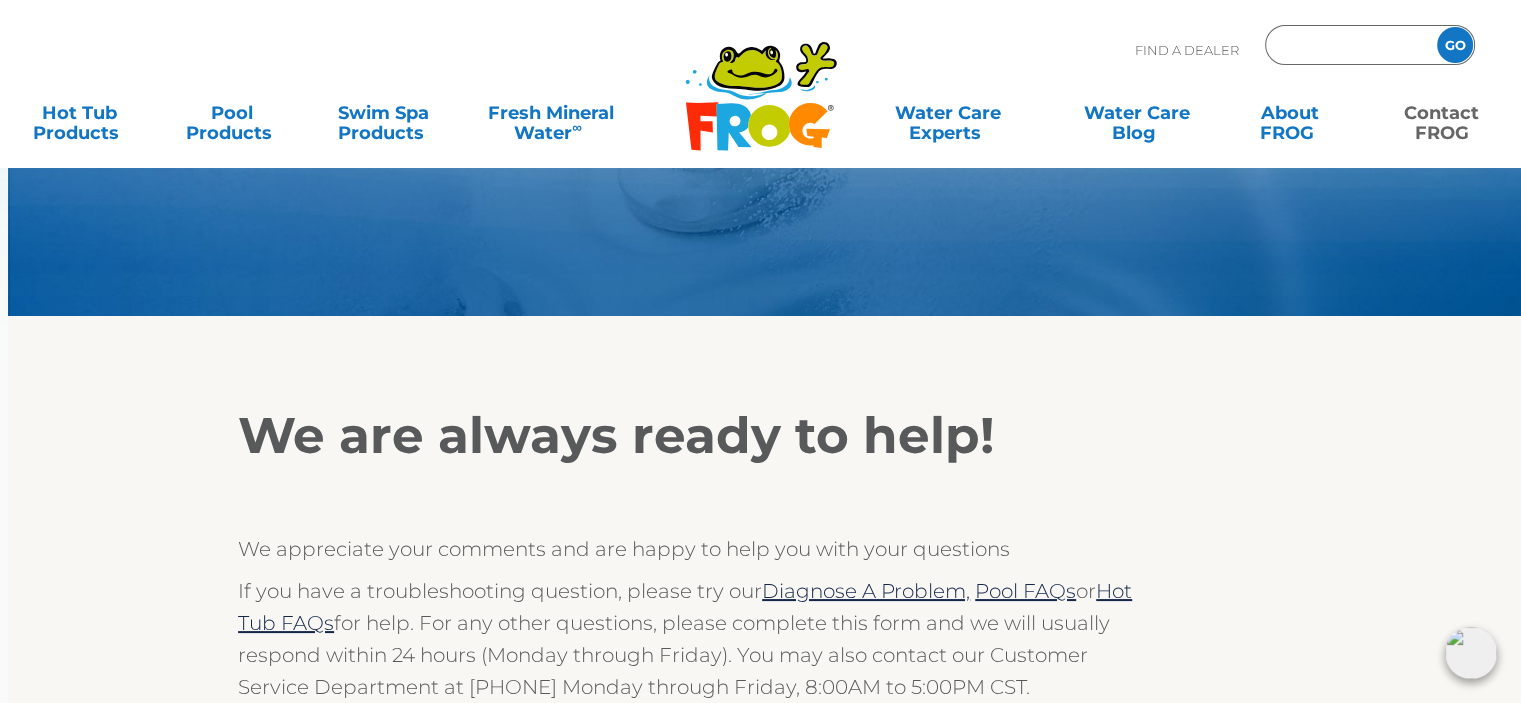 click at bounding box center [1348, 45] 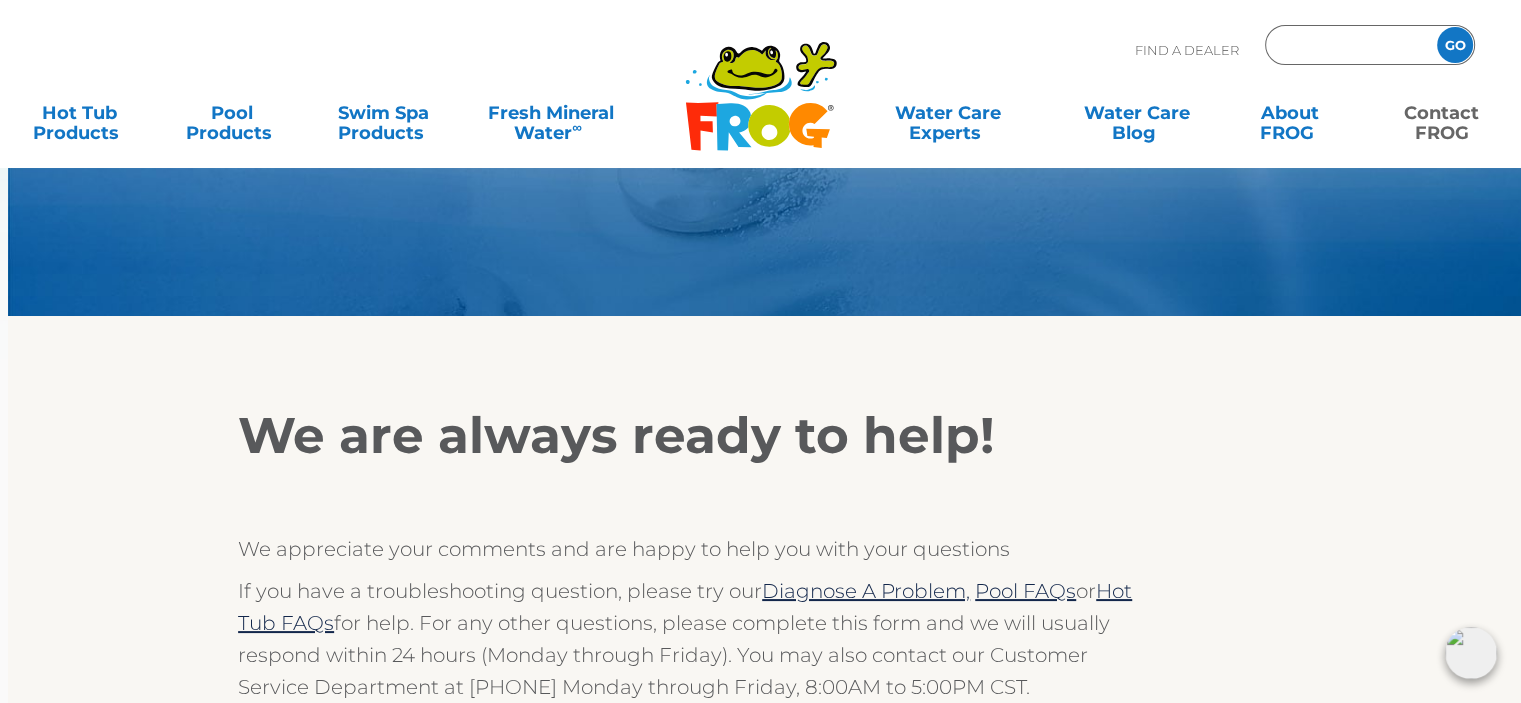 type on "[POSTAL_CODE]" 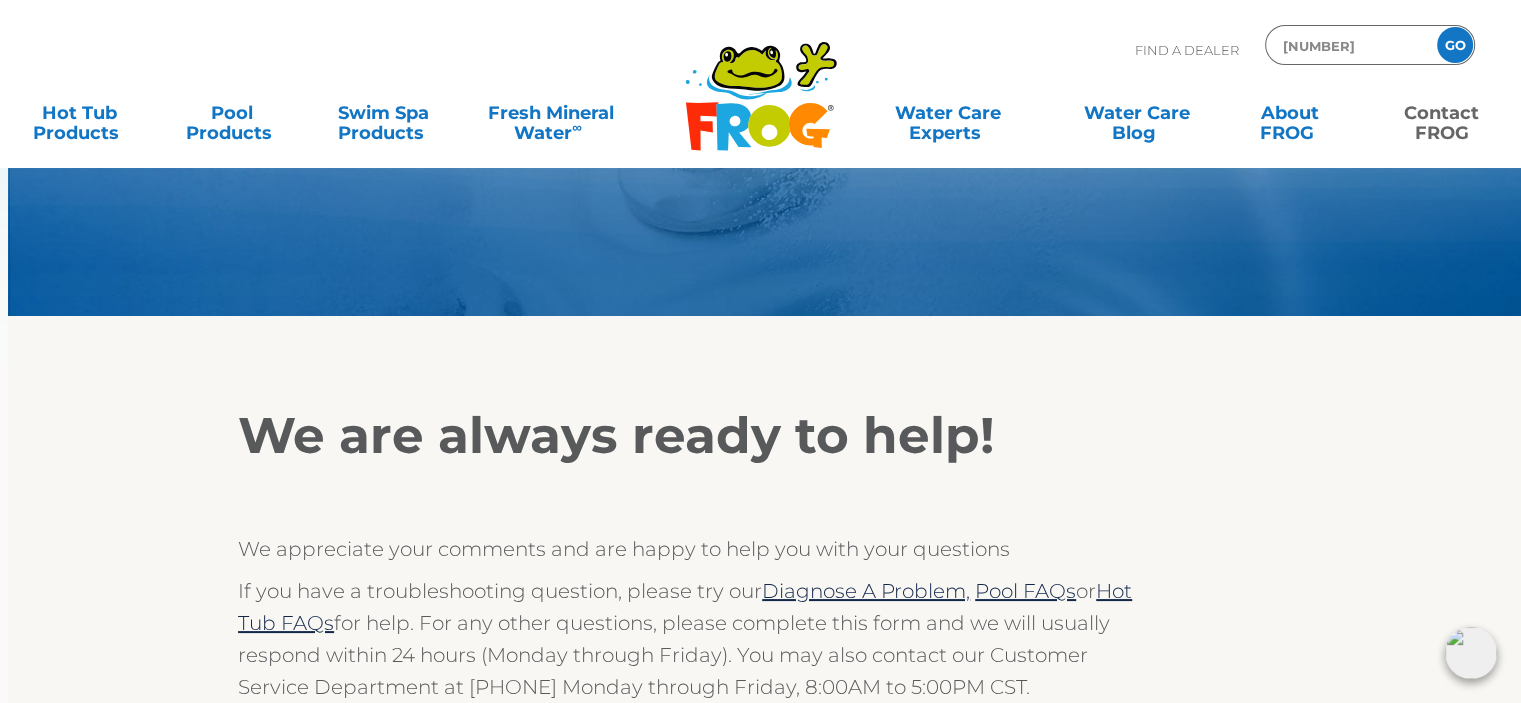 click on "GO" at bounding box center (1455, 45) 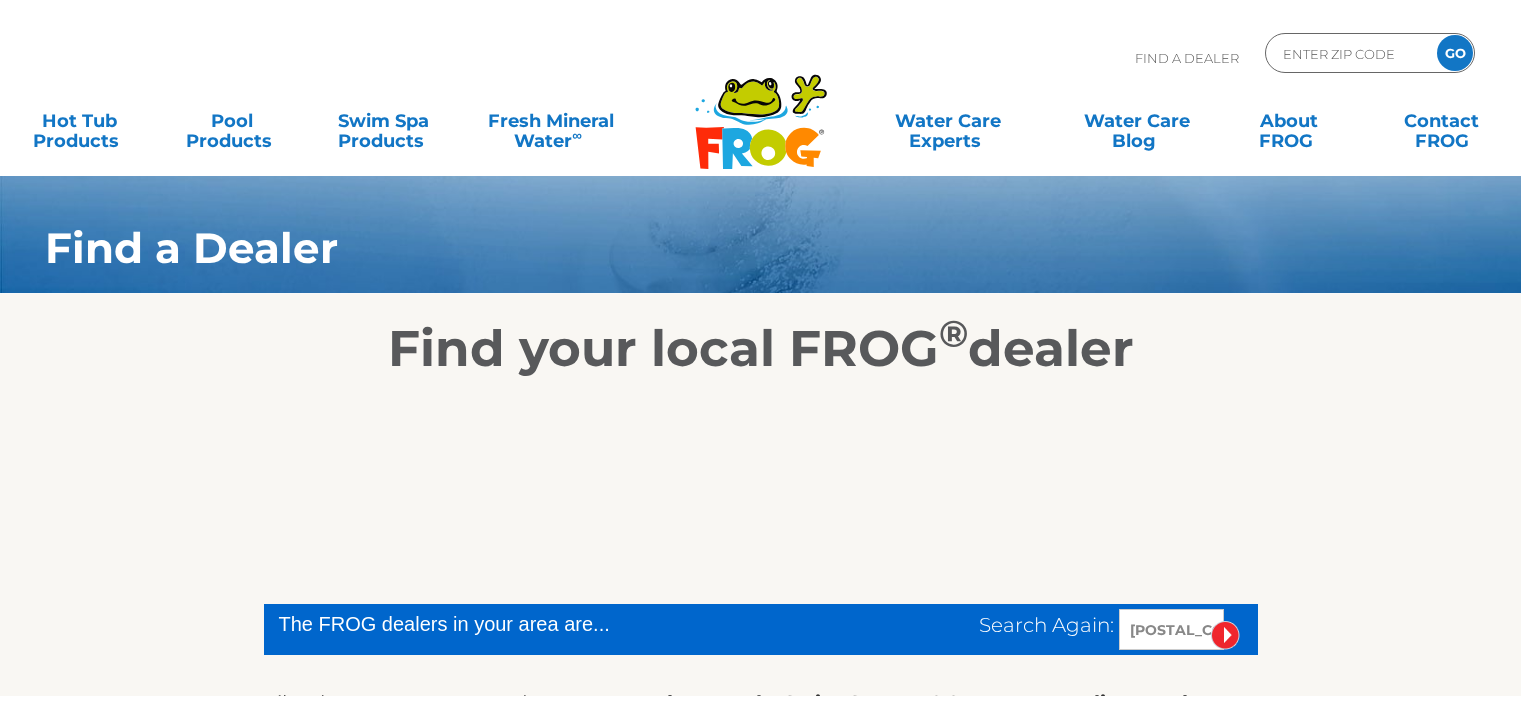 scroll, scrollTop: 0, scrollLeft: 0, axis: both 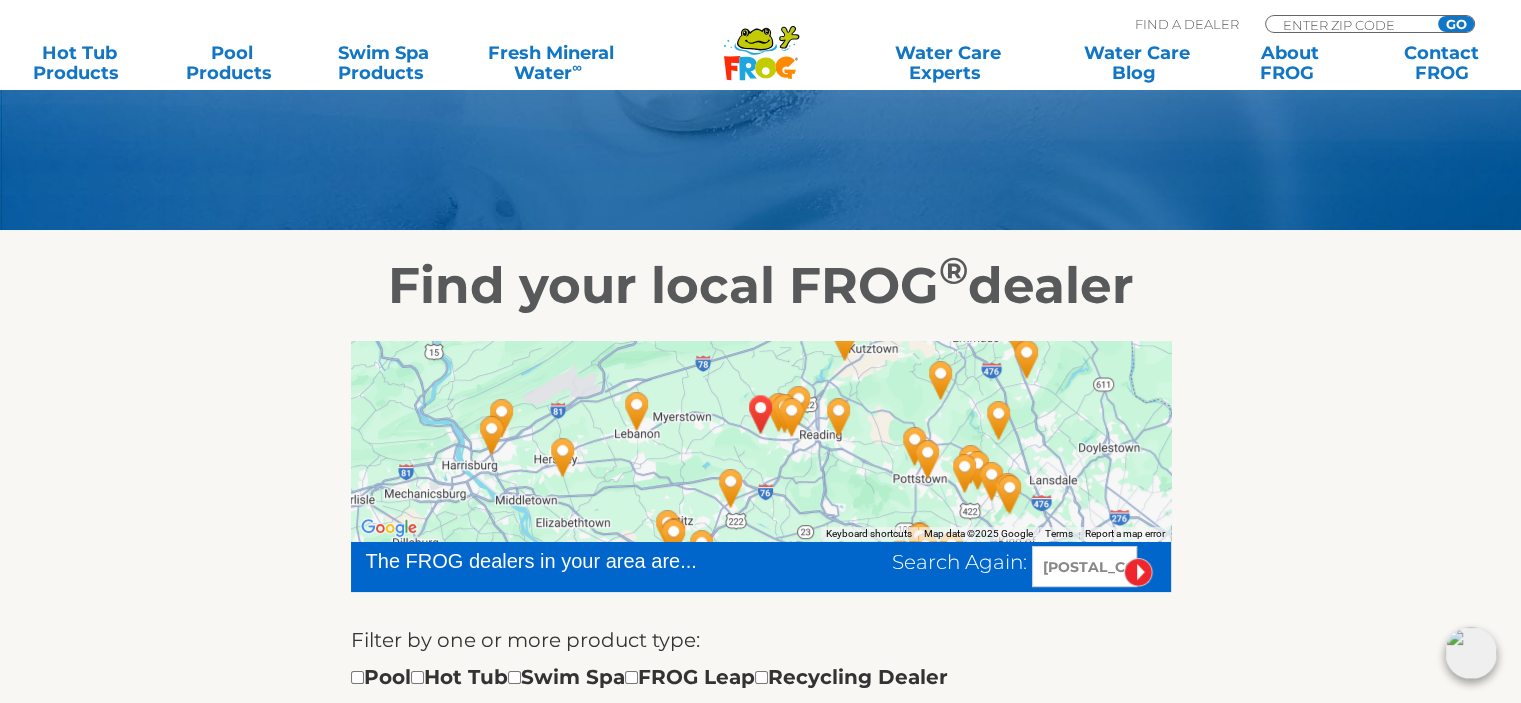 click at bounding box center (839, 417) 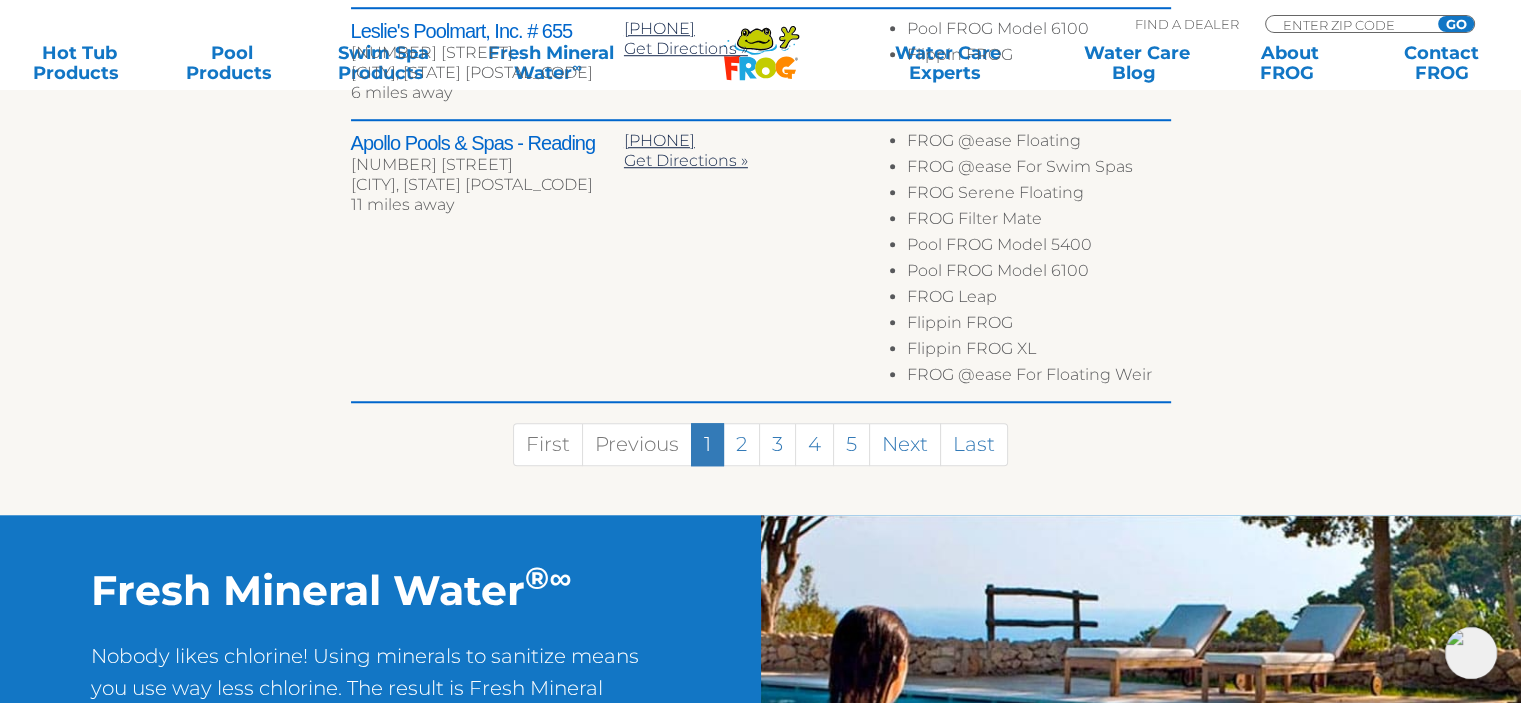 scroll, scrollTop: 1570, scrollLeft: 0, axis: vertical 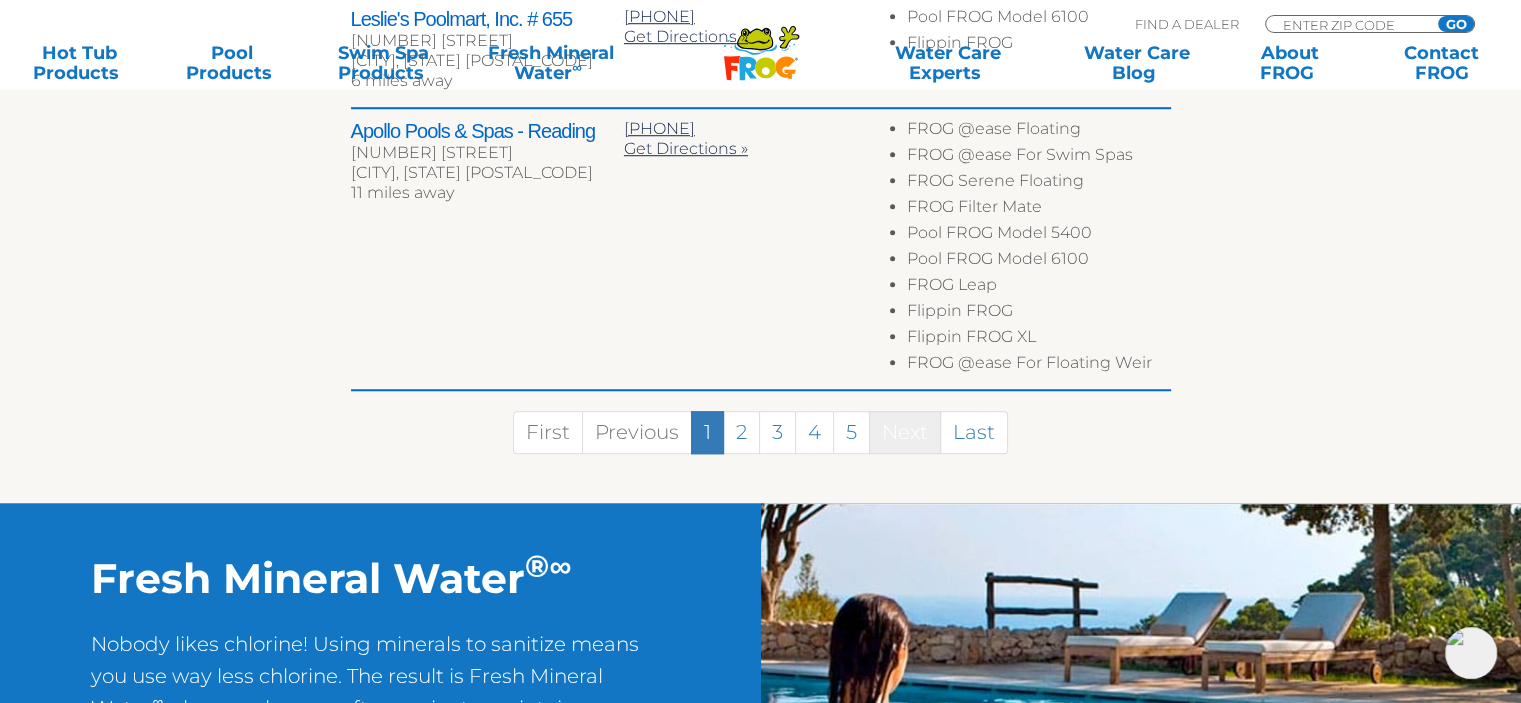 click on "Next" at bounding box center [905, 432] 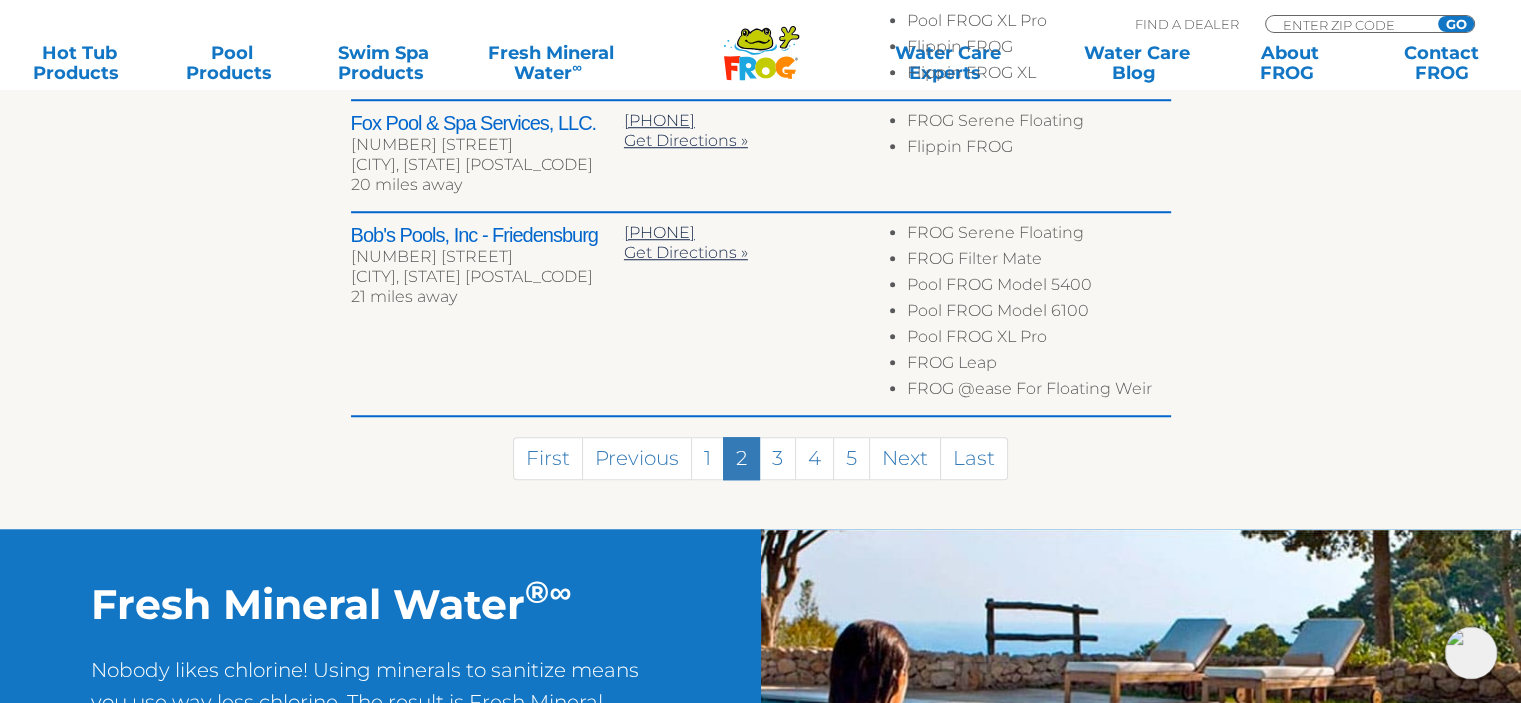 scroll, scrollTop: 1596, scrollLeft: 0, axis: vertical 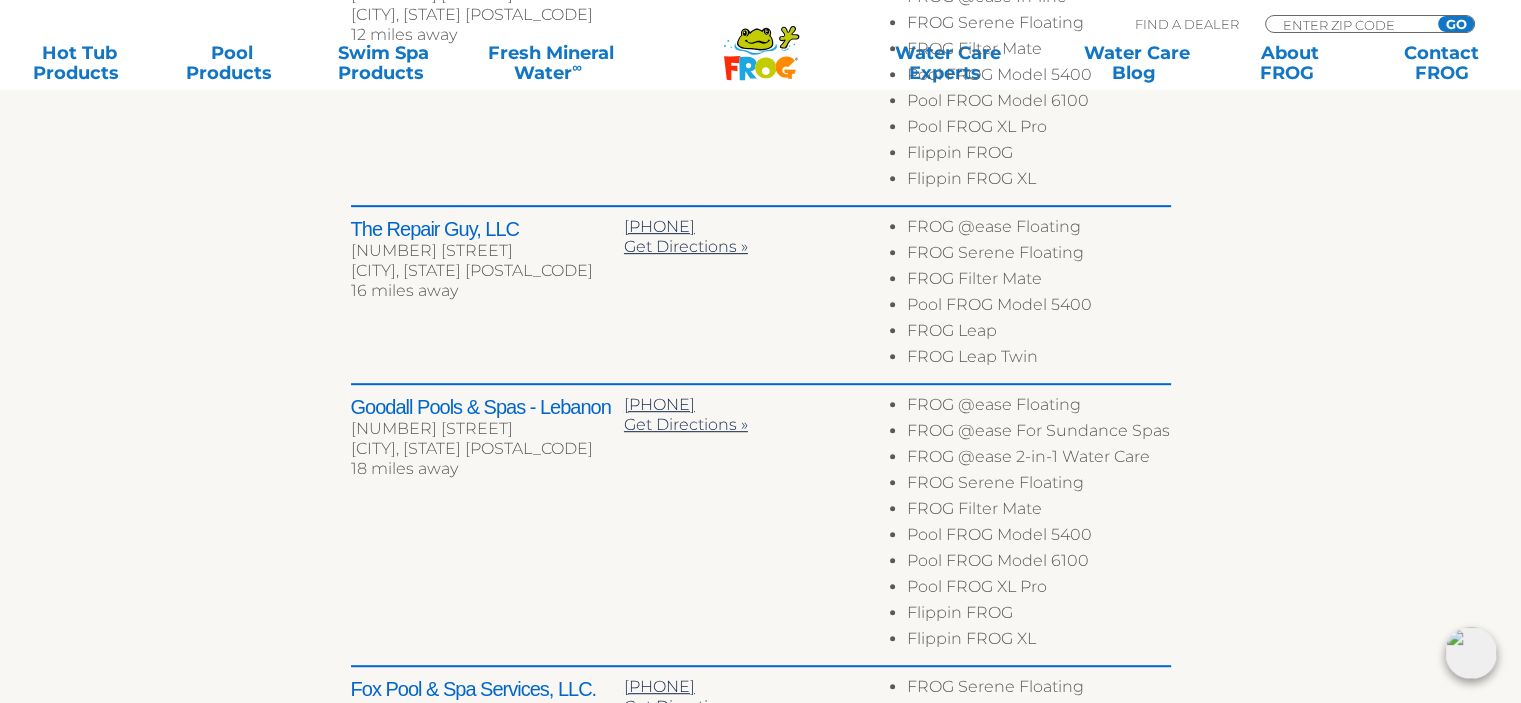 click on "FROG @ease For Sundance Spas" at bounding box center [1038, 434] 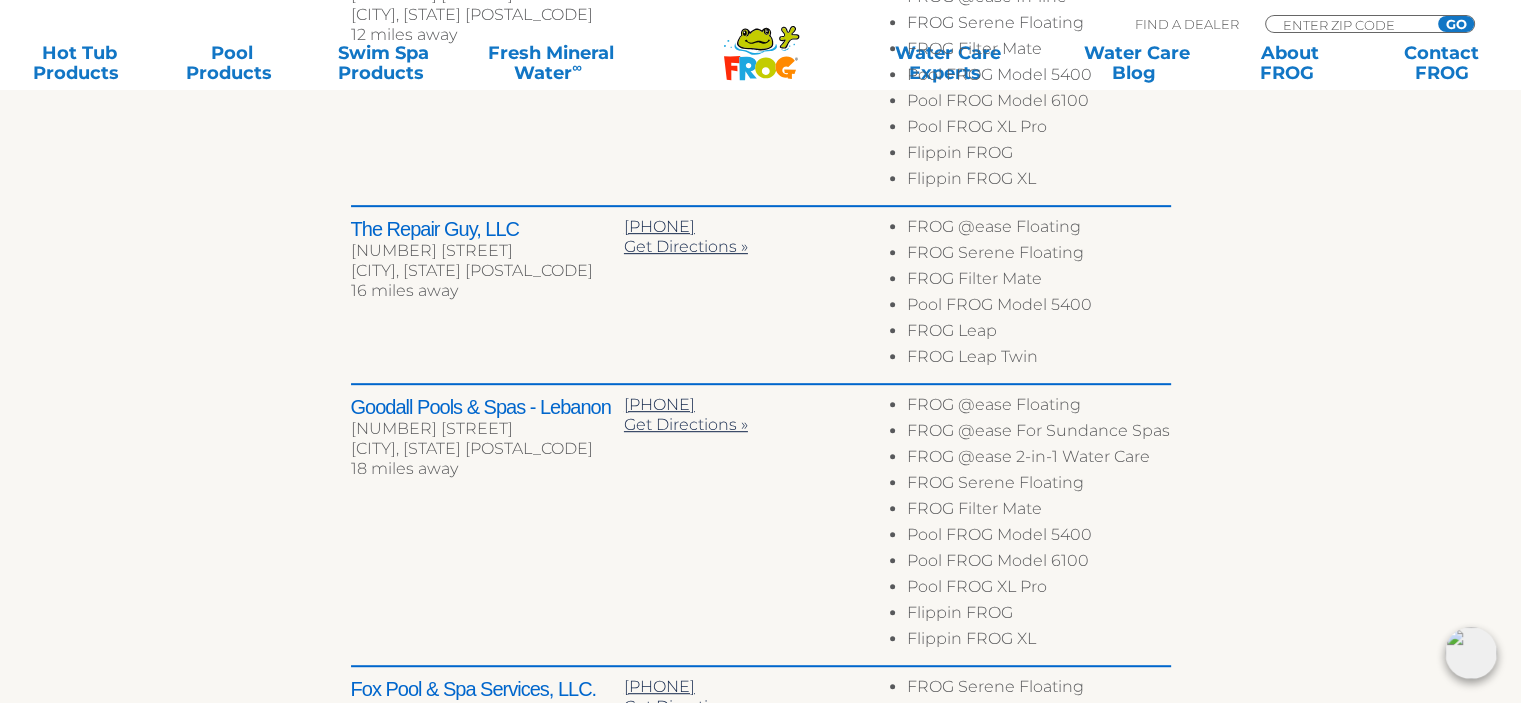 drag, startPoint x: 1050, startPoint y: 428, endPoint x: 1188, endPoint y: 418, distance: 138.36185 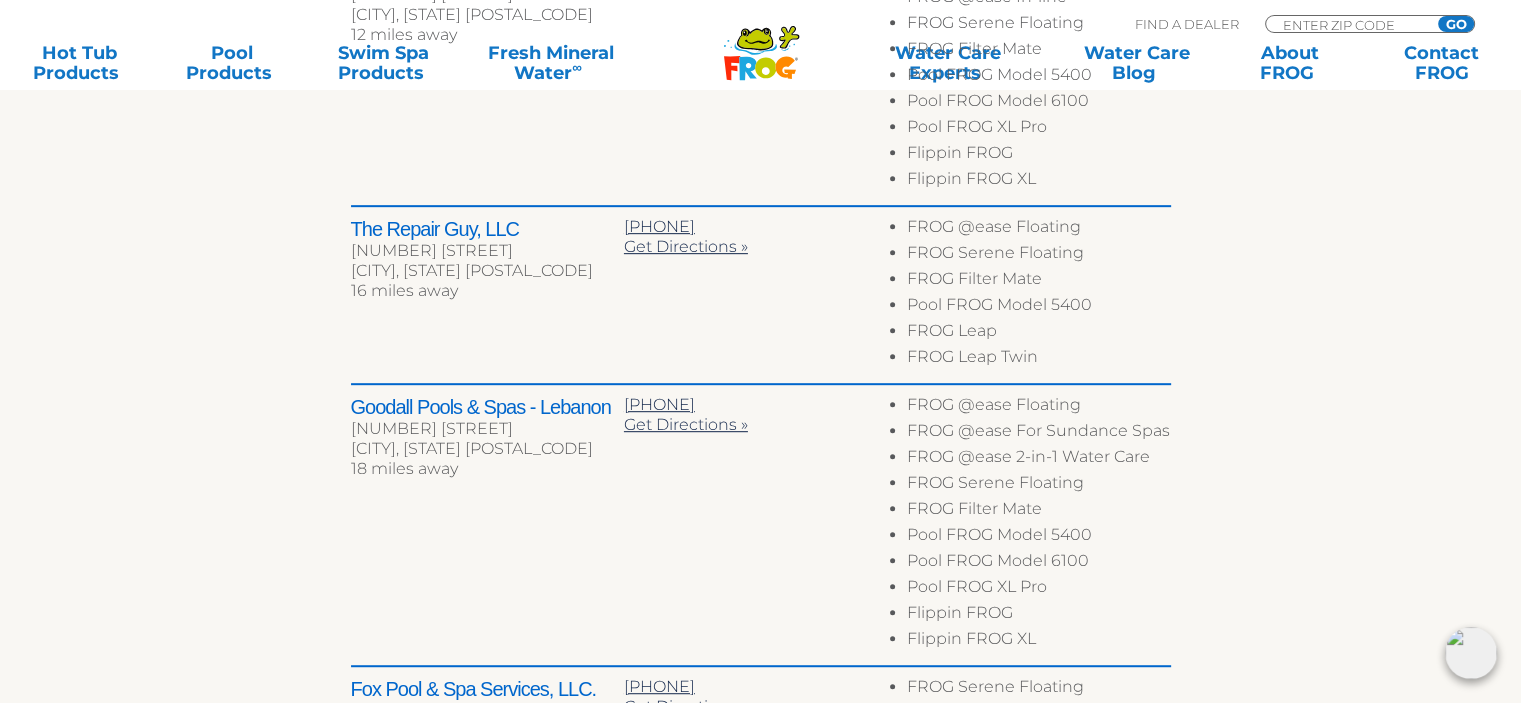 click on "FROG @ease For Sundance Spas" at bounding box center (1038, 434) 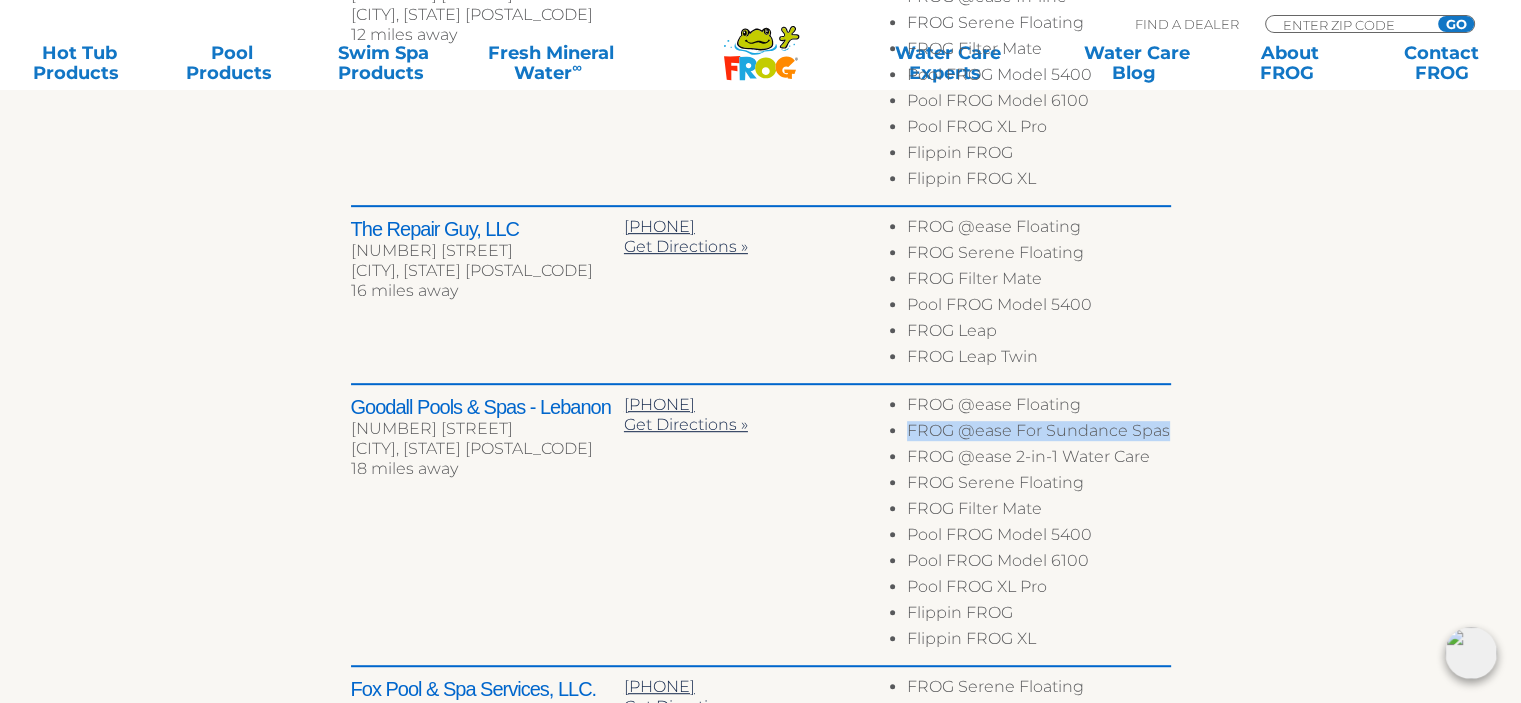 drag, startPoint x: 1152, startPoint y: 427, endPoint x: 896, endPoint y: 431, distance: 256.03125 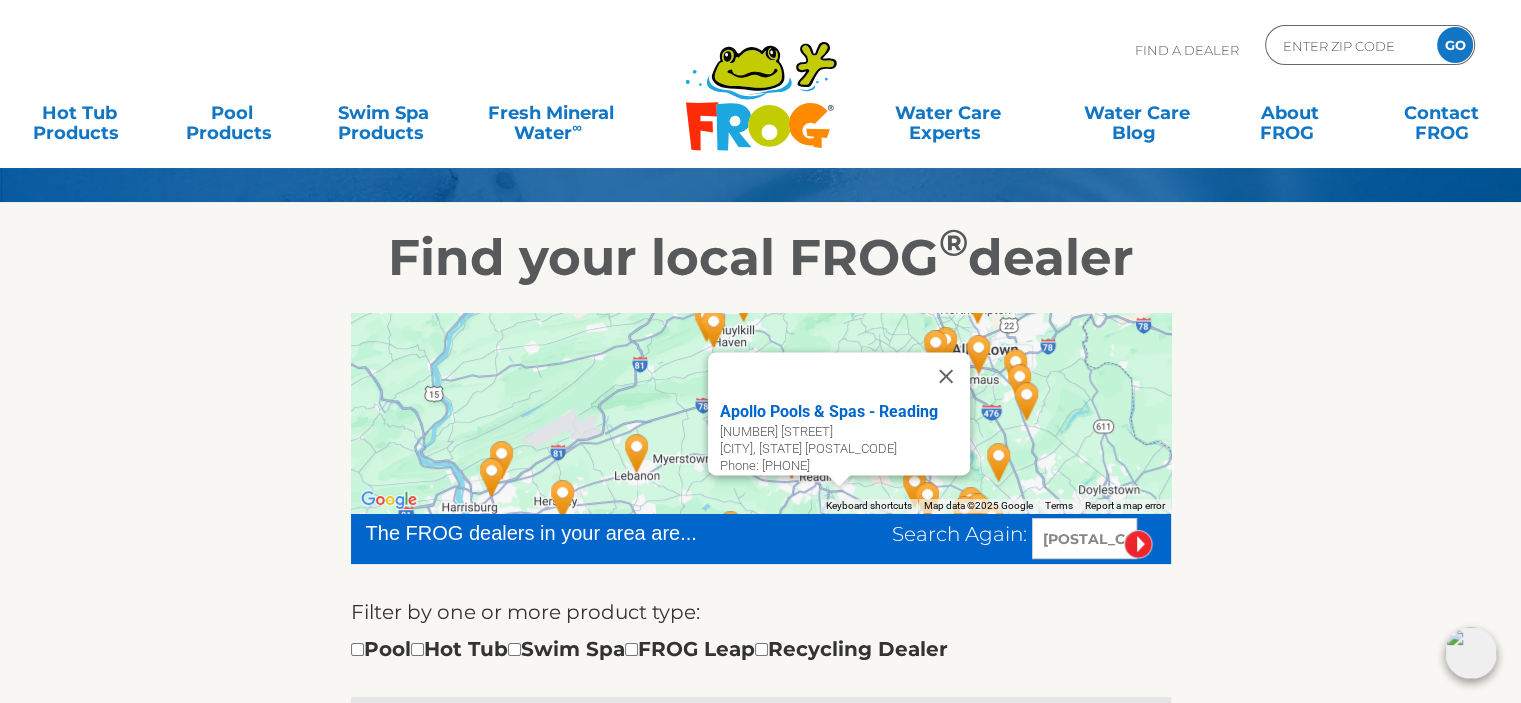 scroll, scrollTop: 0, scrollLeft: 0, axis: both 